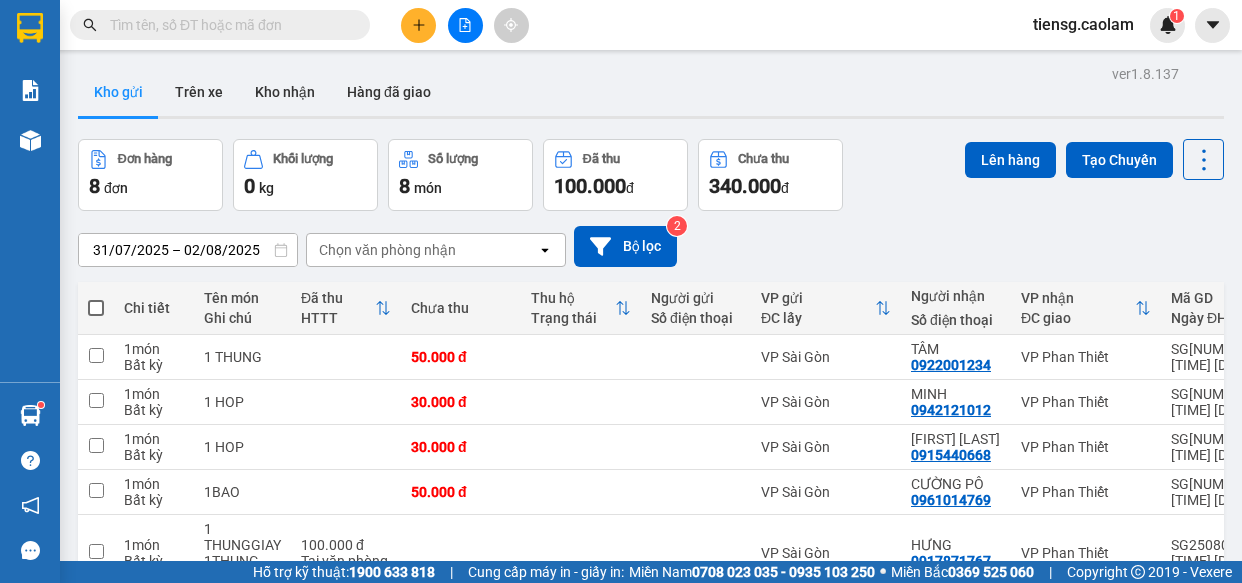 scroll, scrollTop: 0, scrollLeft: 0, axis: both 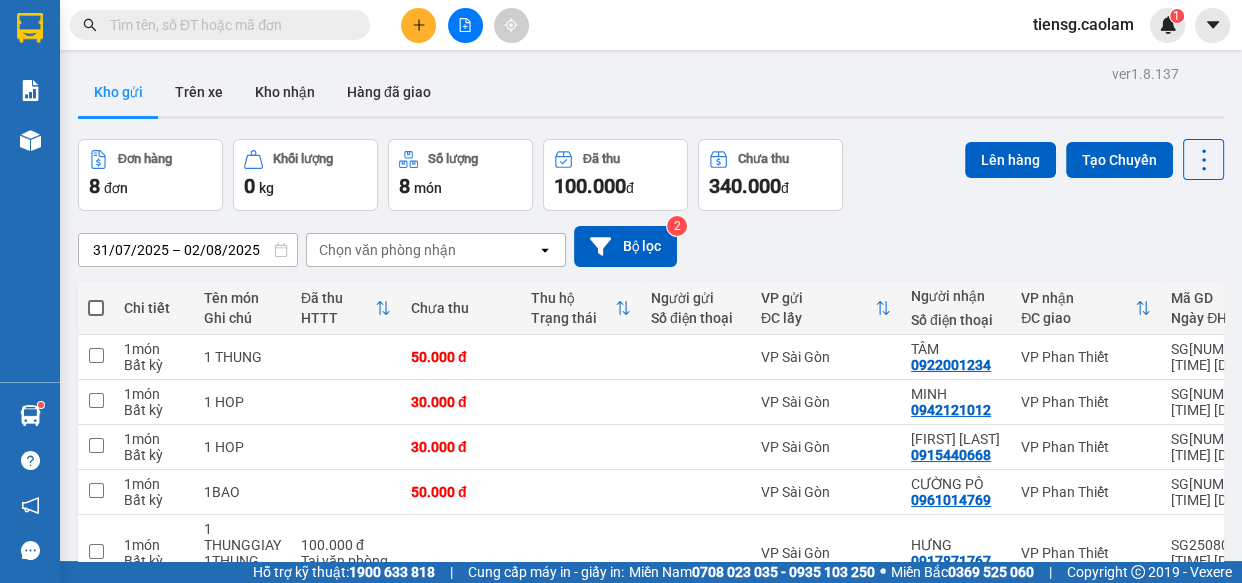 click at bounding box center (228, 25) 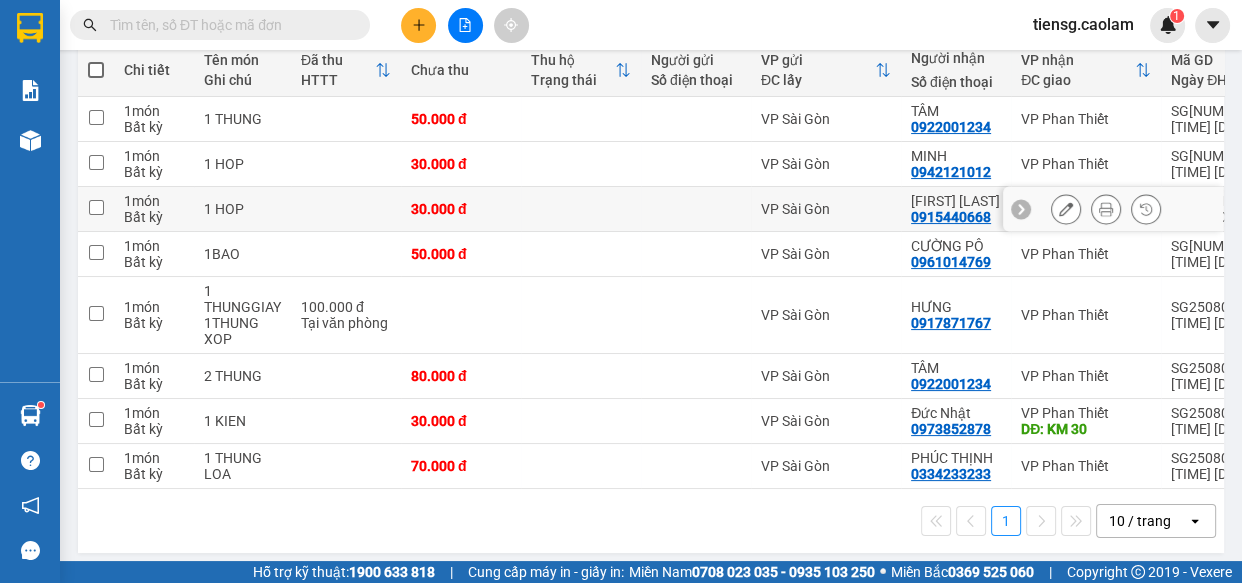 scroll, scrollTop: 0, scrollLeft: 0, axis: both 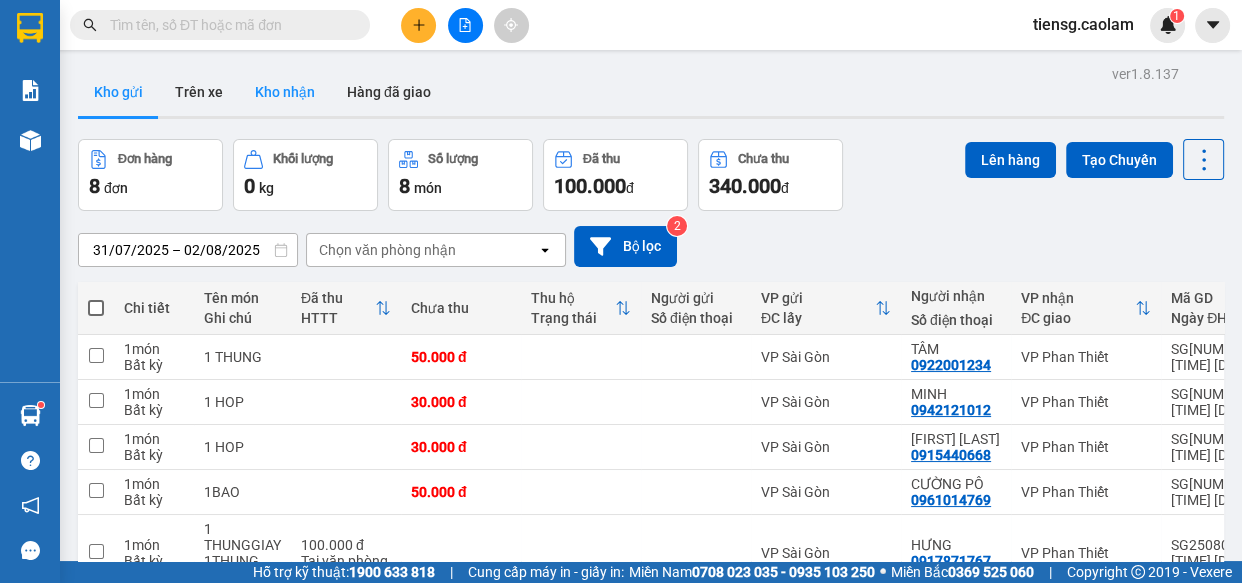 click on "Kho nhận" at bounding box center [285, 92] 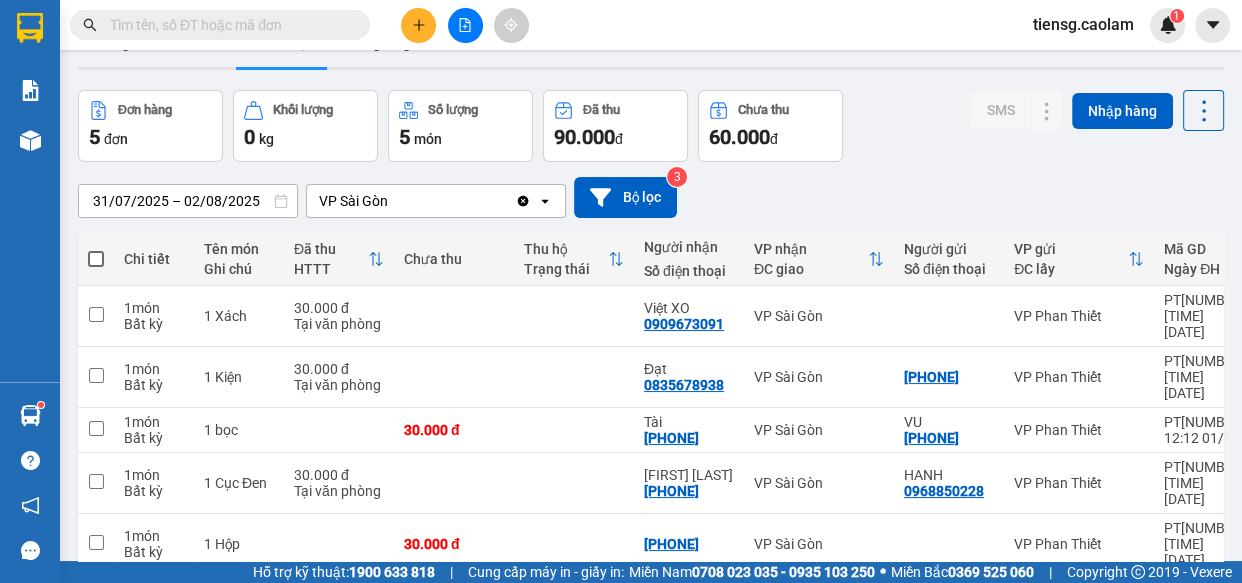scroll, scrollTop: 91, scrollLeft: 0, axis: vertical 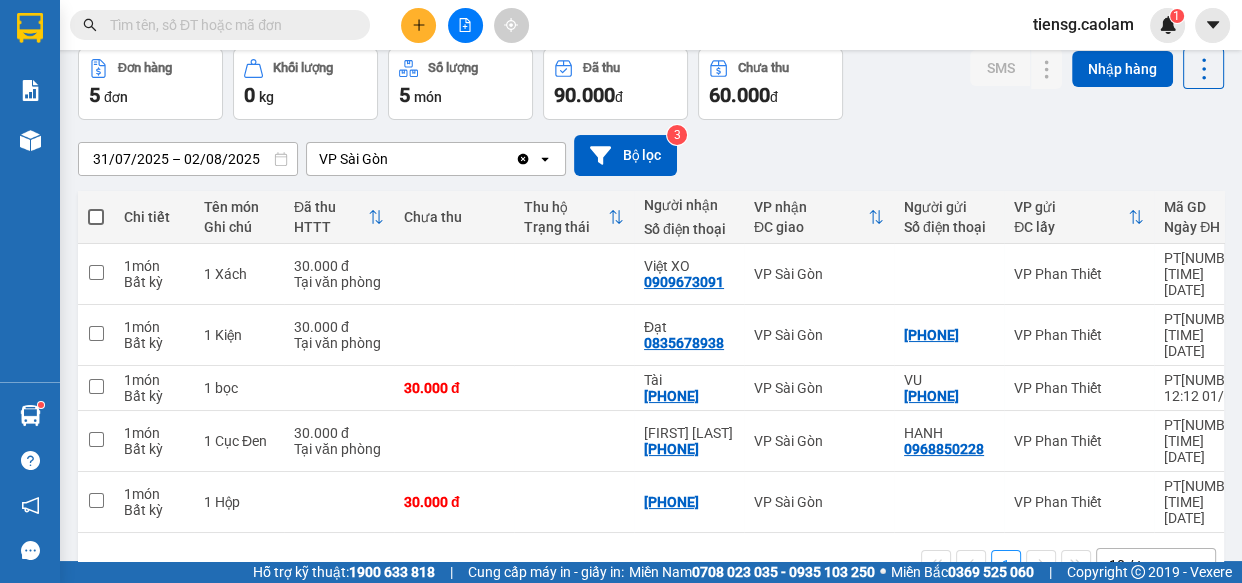click at bounding box center (228, 25) 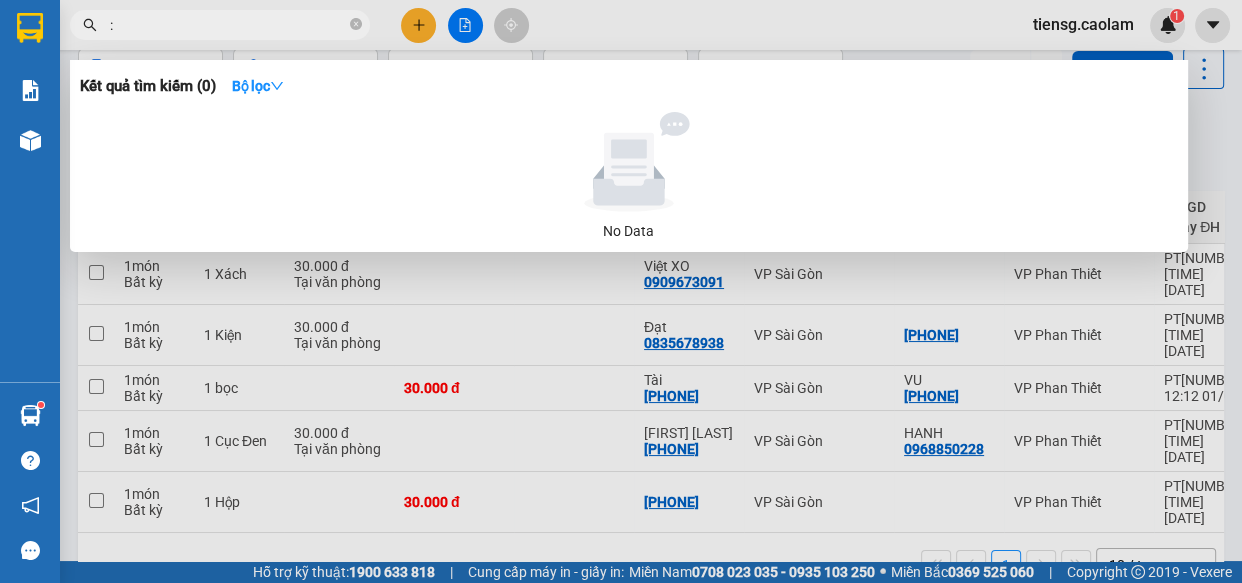 type on ":" 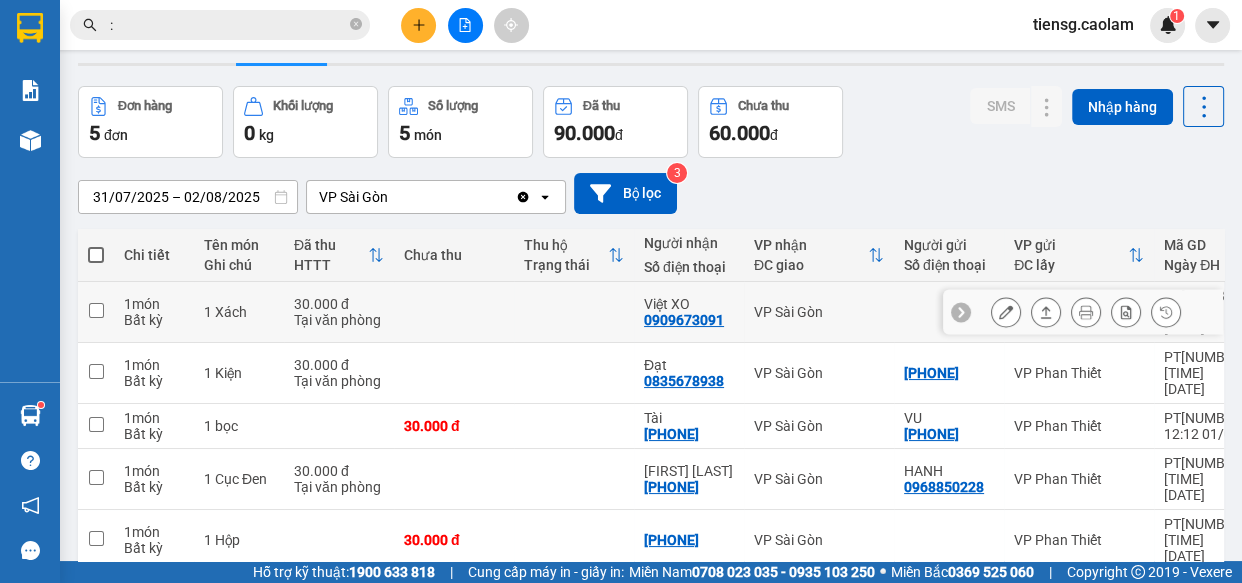 scroll, scrollTop: 0, scrollLeft: 0, axis: both 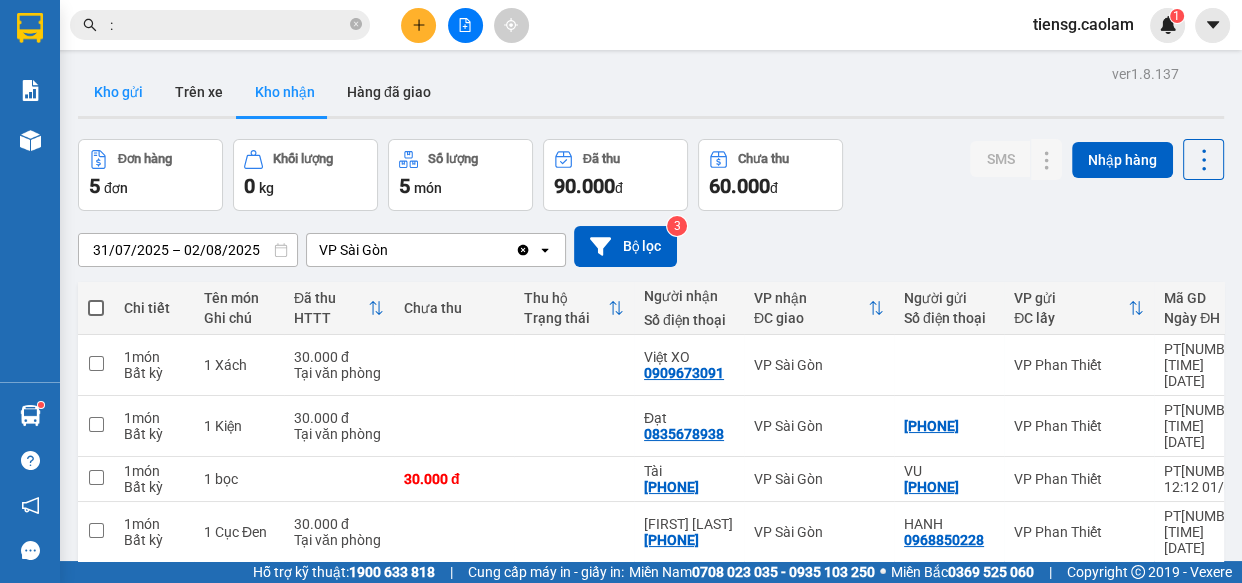 drag, startPoint x: 113, startPoint y: 92, endPoint x: 144, endPoint y: 111, distance: 36.359318 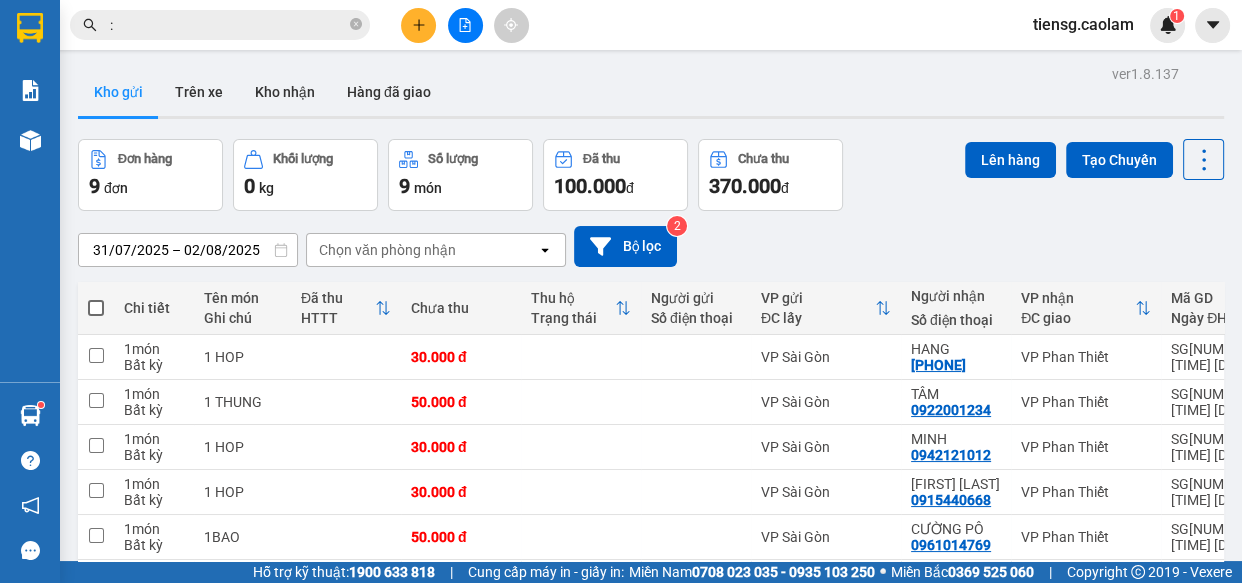 click at bounding box center (96, 308) 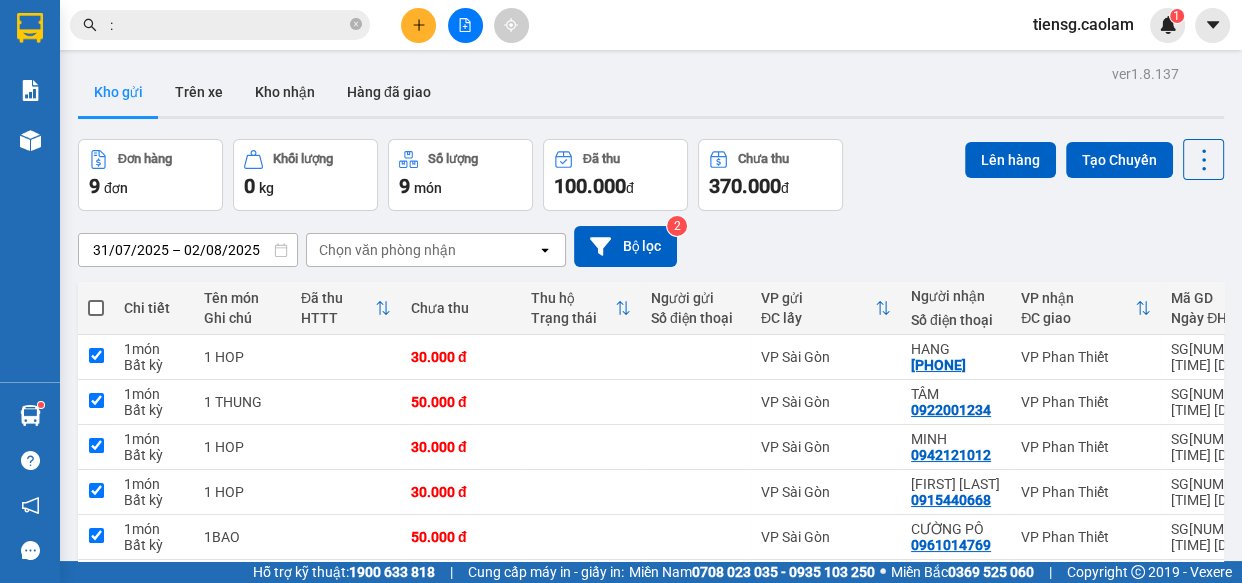 checkbox on "true" 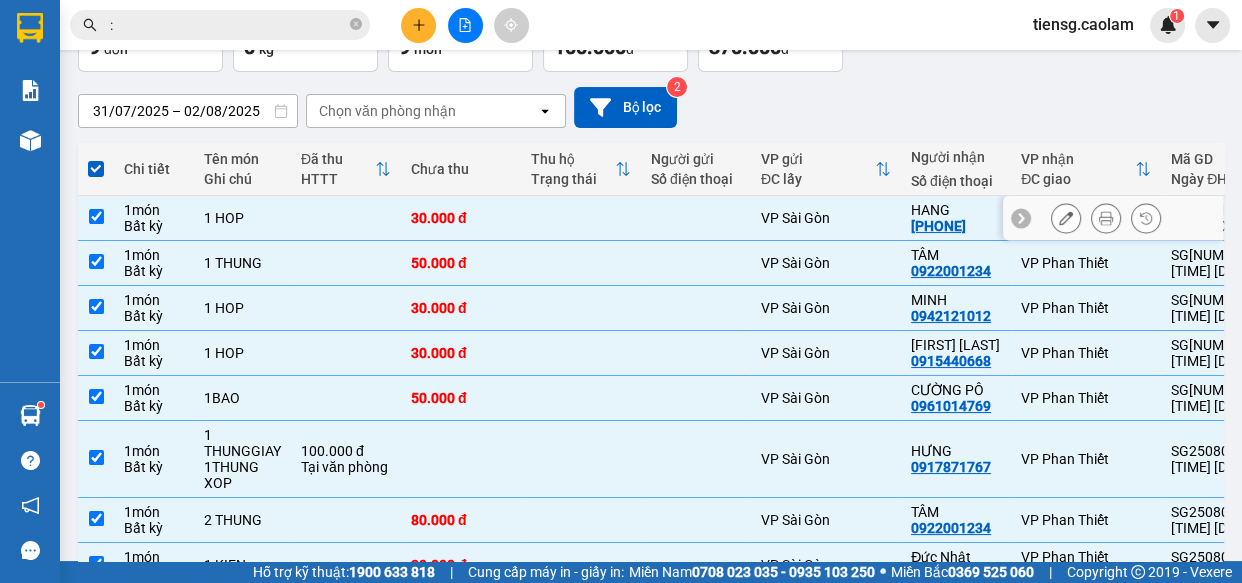 scroll, scrollTop: 0, scrollLeft: 0, axis: both 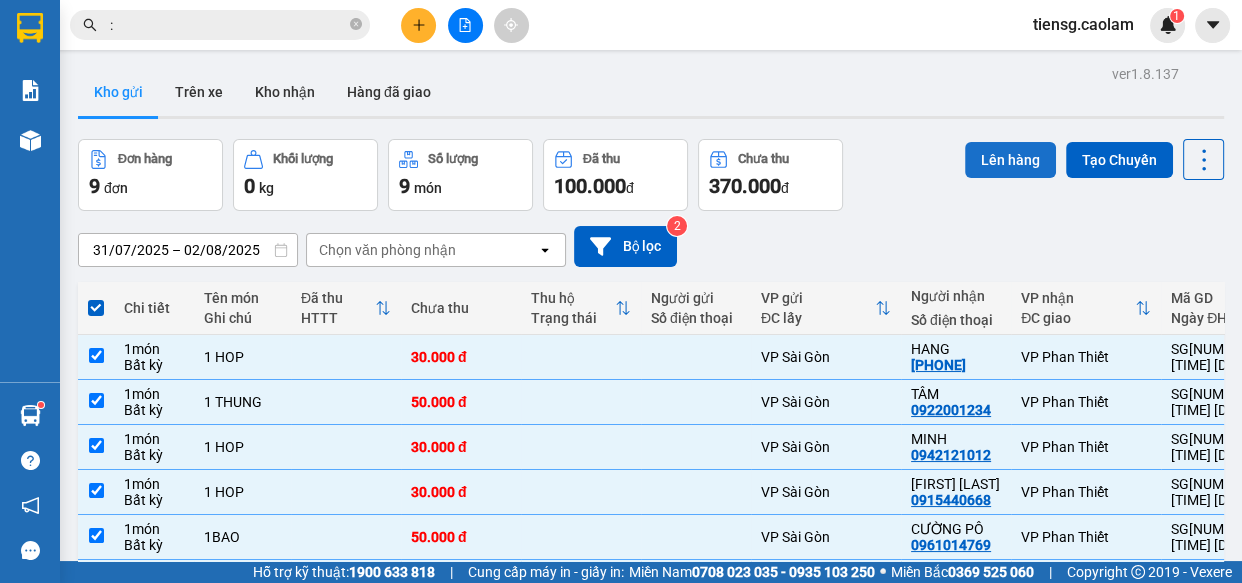 click on "Lên hàng" at bounding box center (1010, 160) 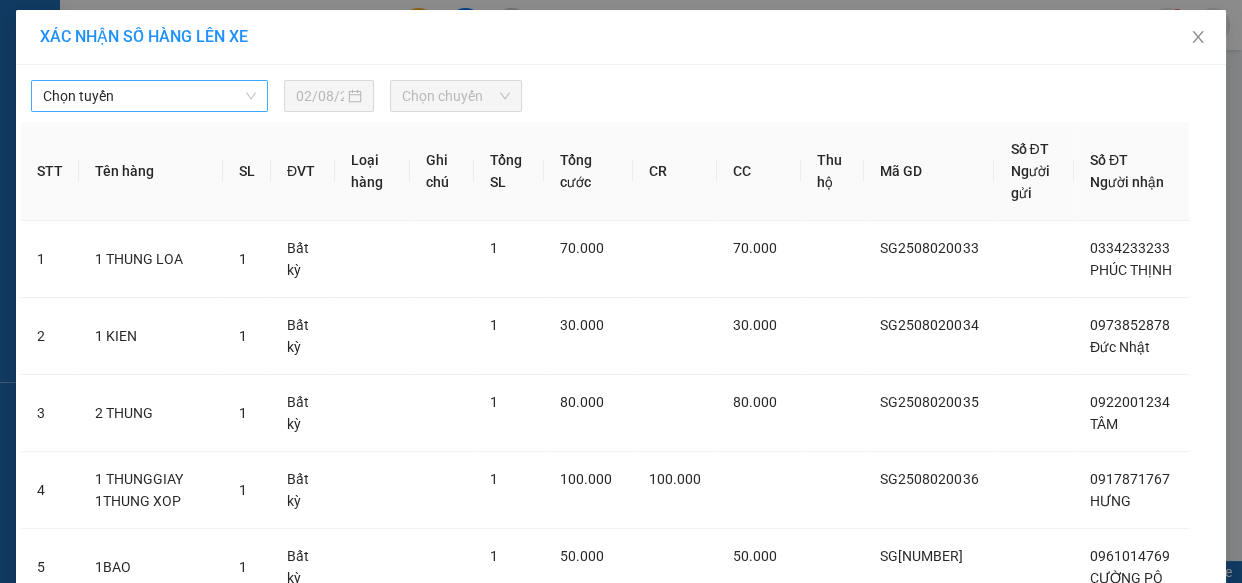 click on "Chọn tuyến" at bounding box center [149, 96] 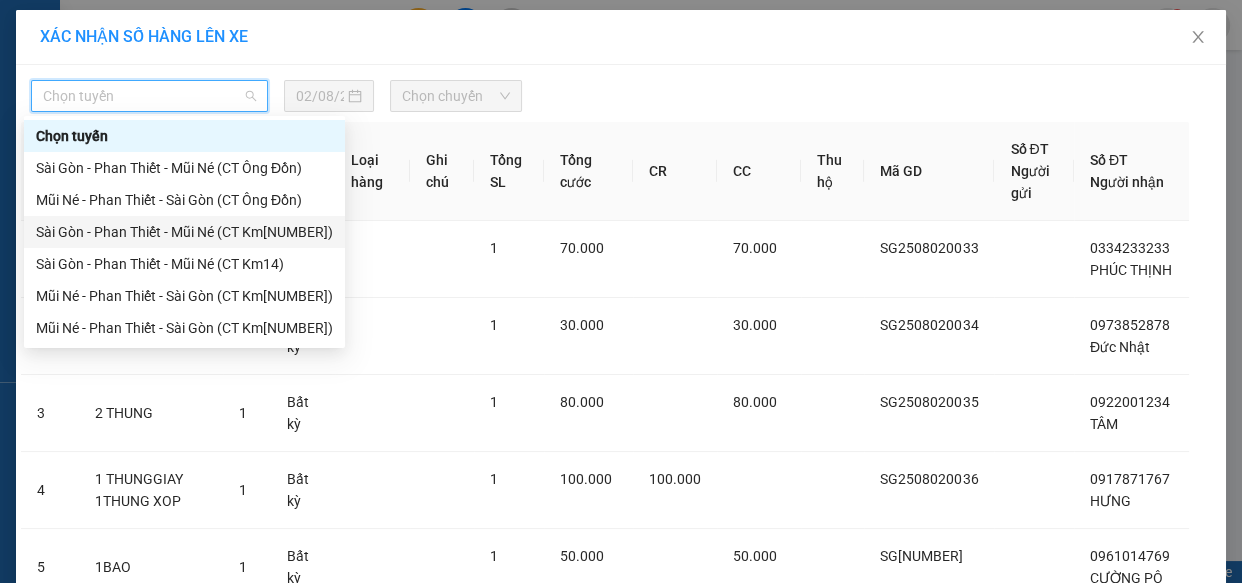 drag, startPoint x: 210, startPoint y: 230, endPoint x: 238, endPoint y: 206, distance: 36.878178 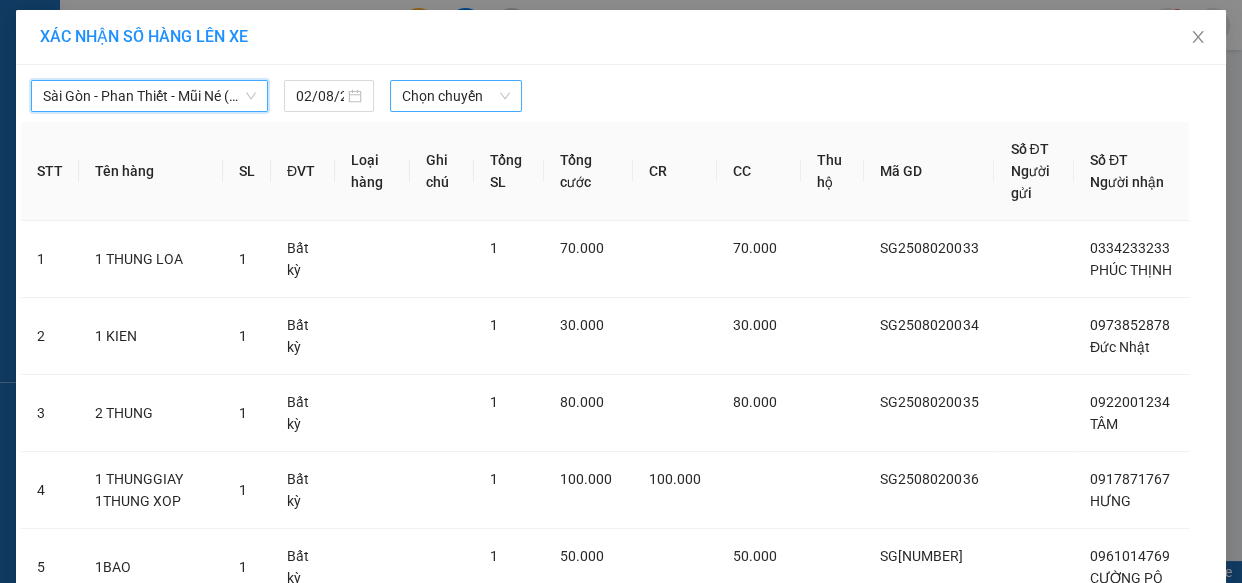 click on "Chọn chuyến" at bounding box center [456, 96] 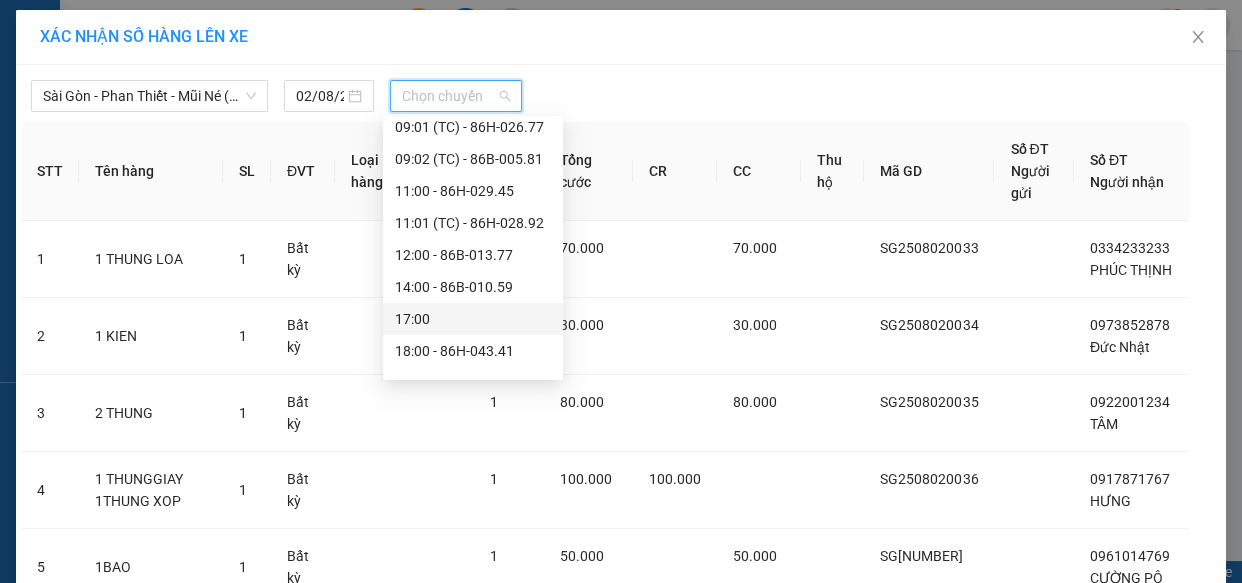 scroll, scrollTop: 363, scrollLeft: 0, axis: vertical 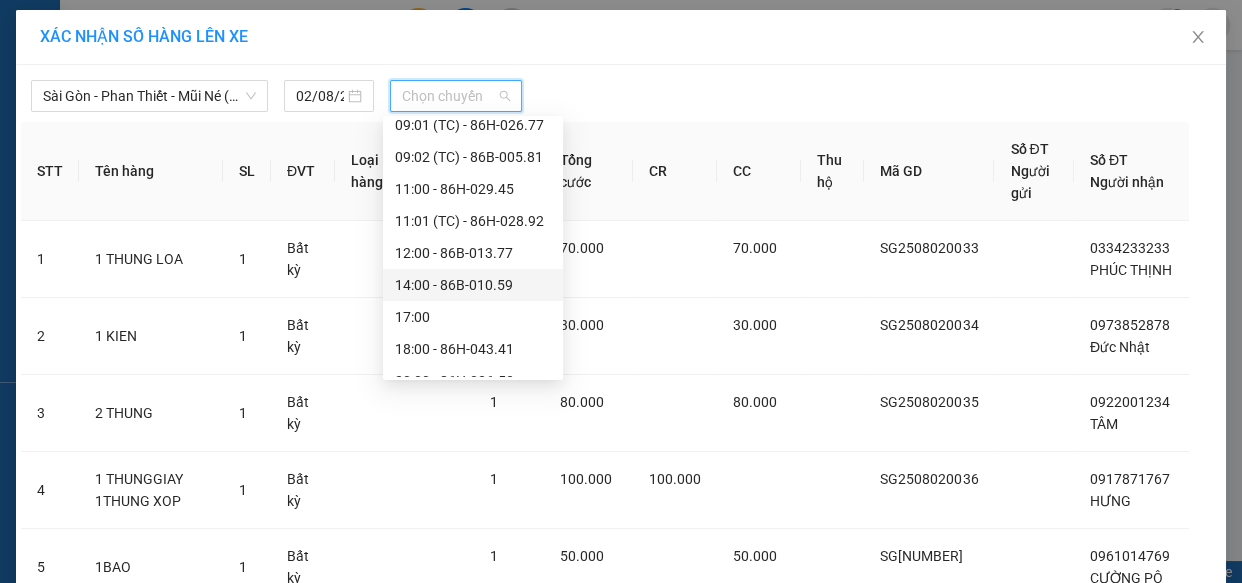 click on "14:00     - 86B-010.59" at bounding box center [473, 285] 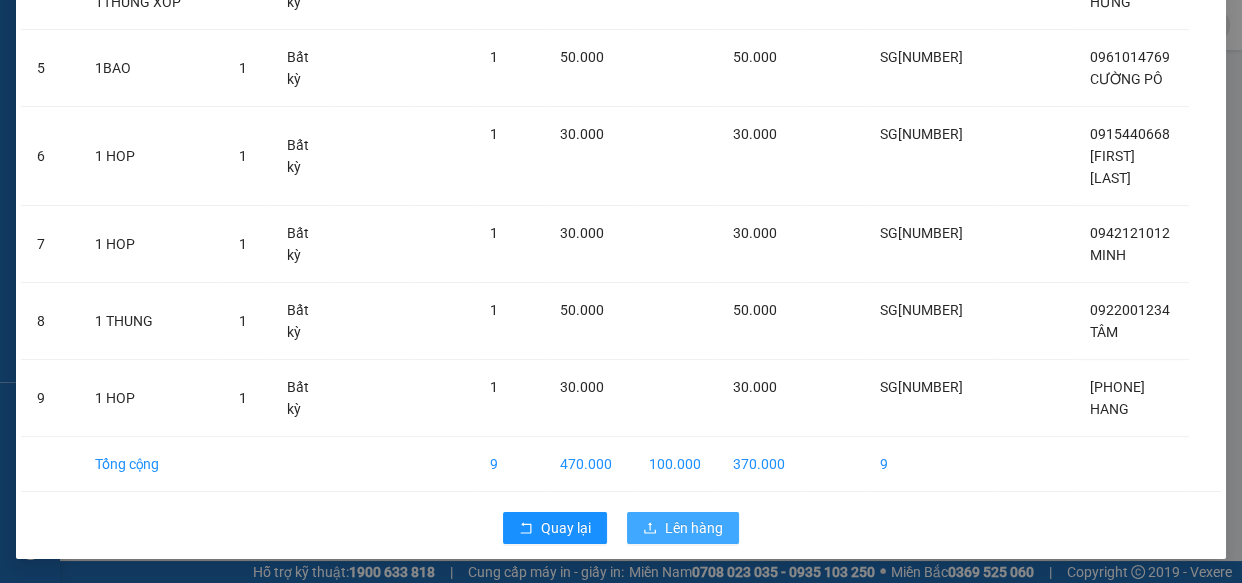 drag, startPoint x: 695, startPoint y: 525, endPoint x: 684, endPoint y: 525, distance: 11 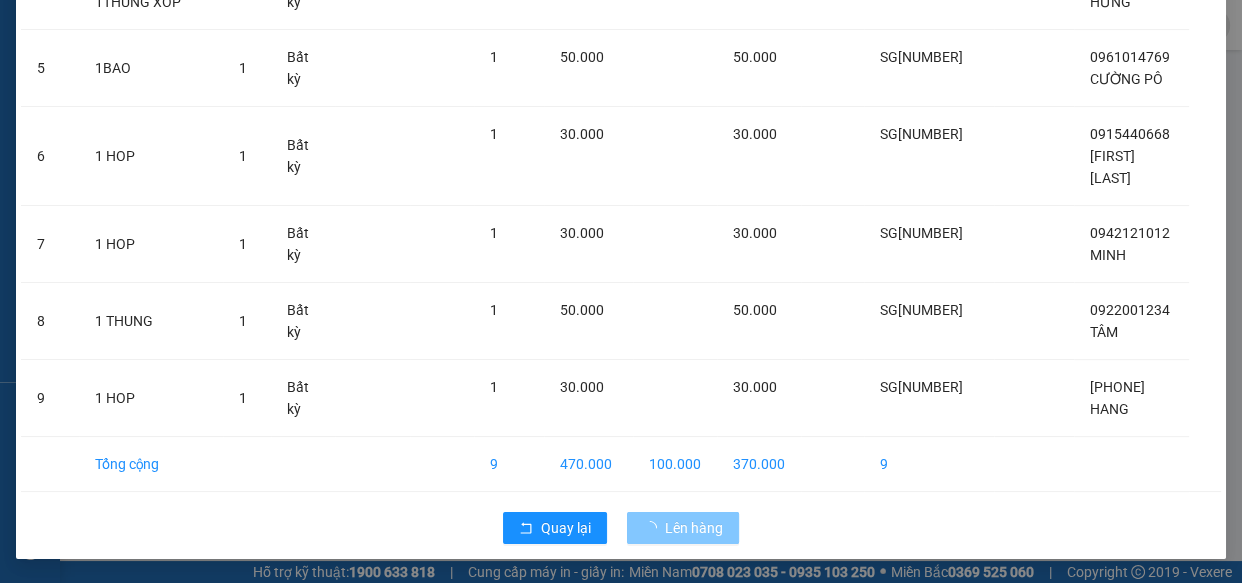 scroll, scrollTop: 509, scrollLeft: 0, axis: vertical 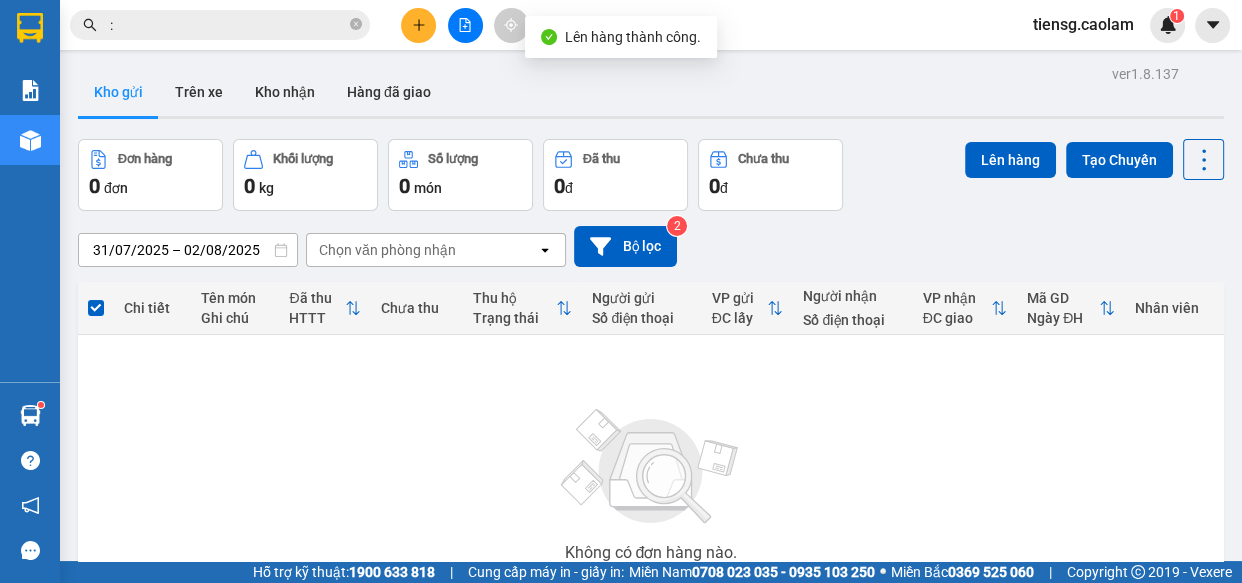 click at bounding box center [465, 25] 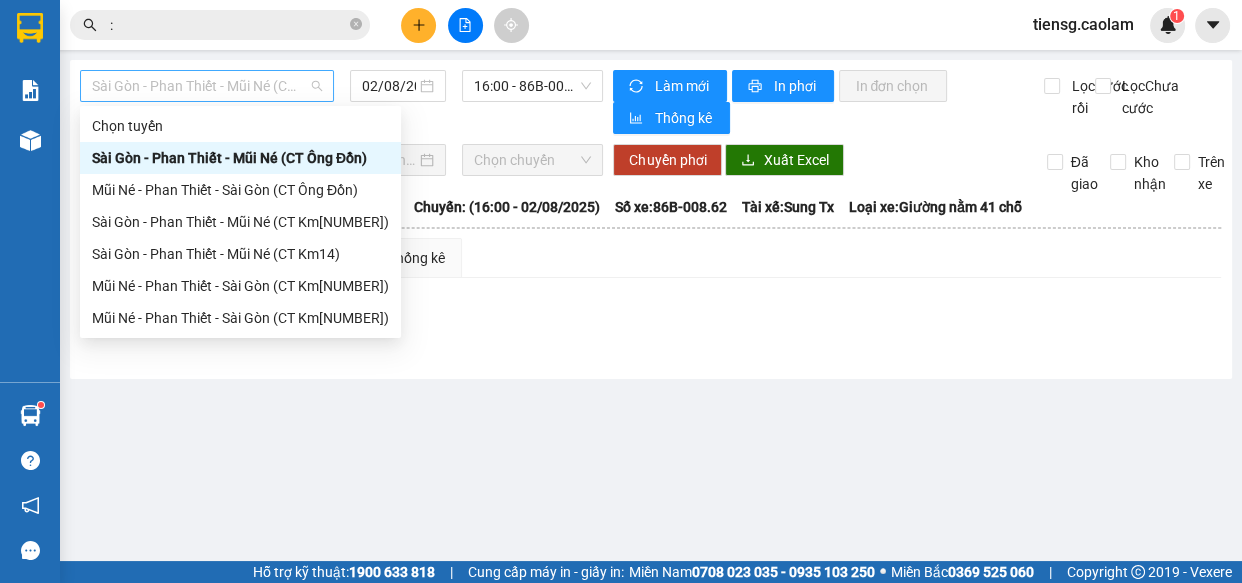 click on "Sài Gòn - Phan Thiết - Mũi Né (CT Ông Đồn)" at bounding box center [207, 86] 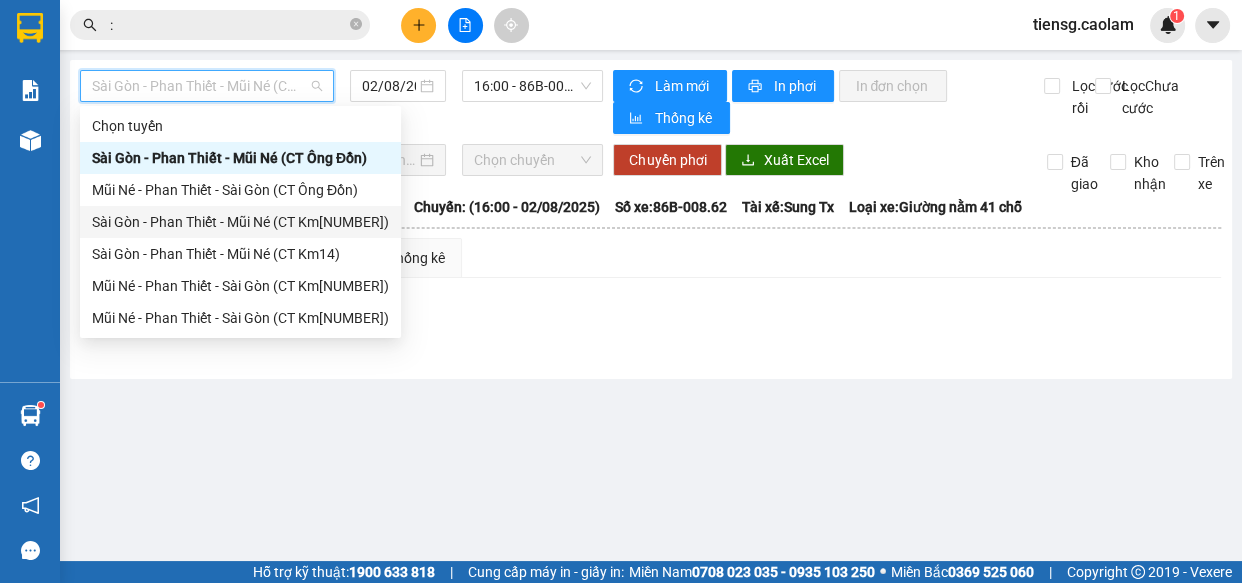 click on "Sài Gòn - Phan Thiết - Mũi Né (CT Km[NUMBER])" at bounding box center (240, 222) 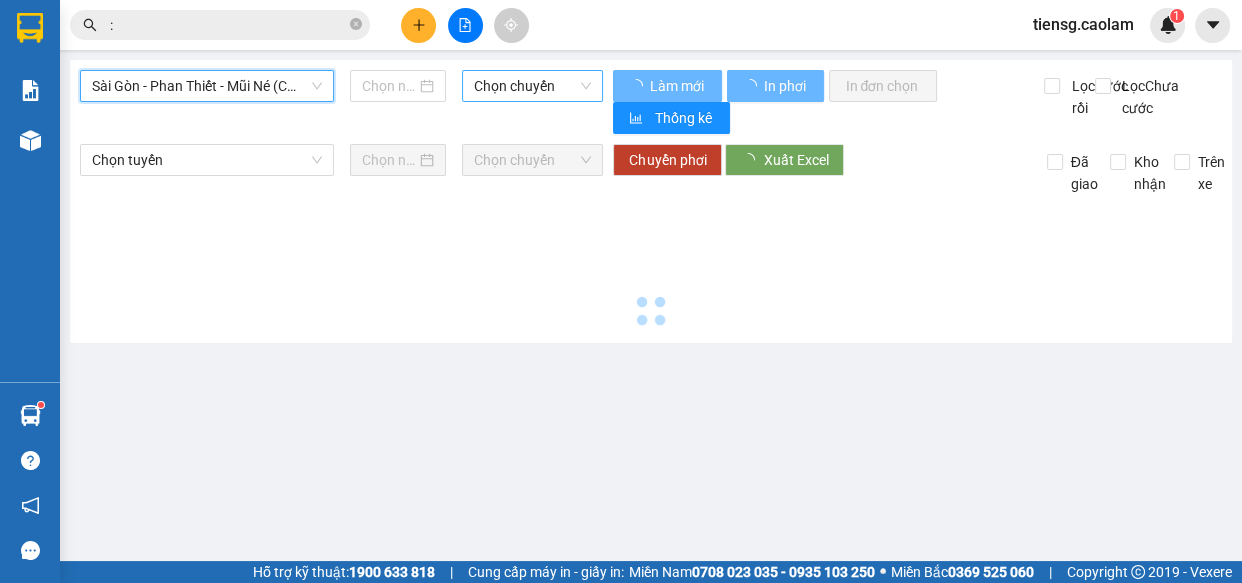 type on "02/08/2025" 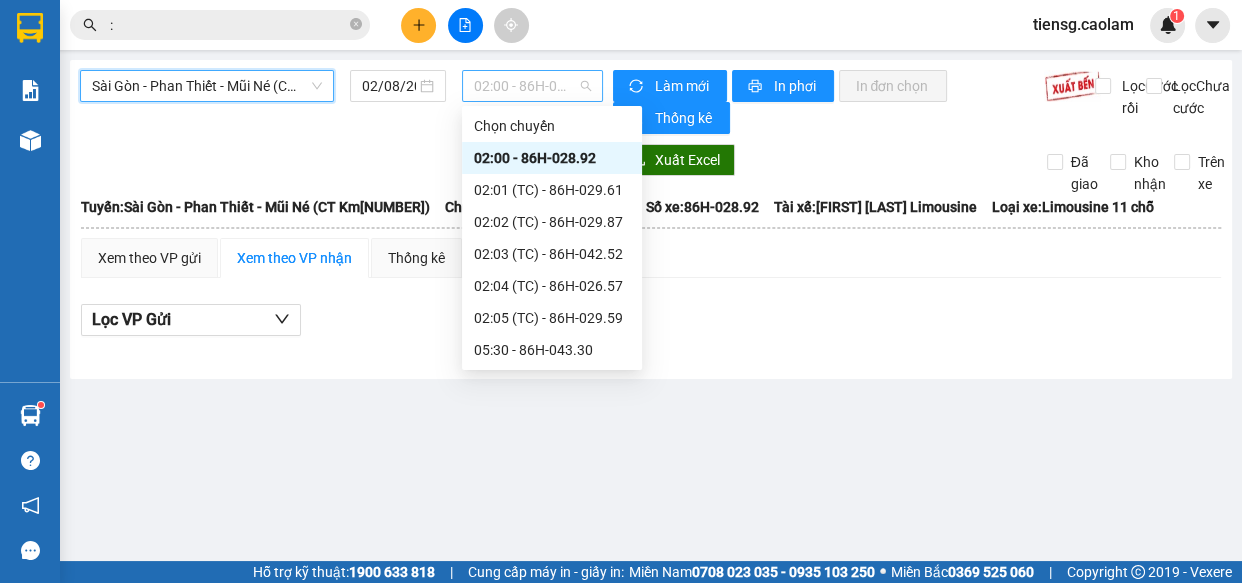 click on "[TIME] - [PHONE]" at bounding box center (532, 86) 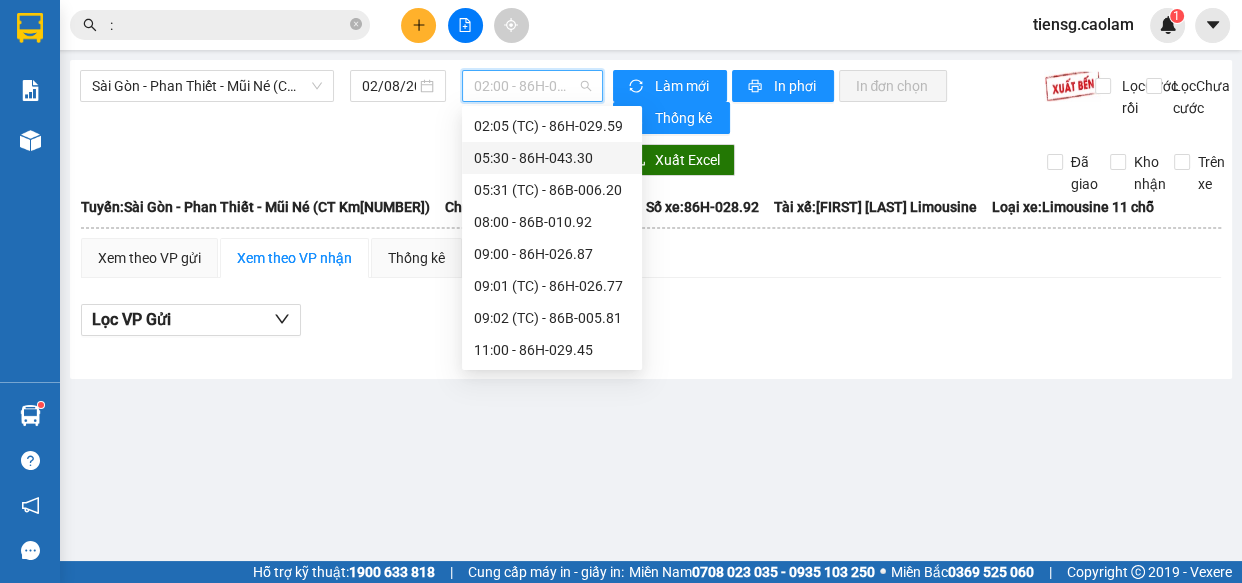 scroll, scrollTop: 415, scrollLeft: 0, axis: vertical 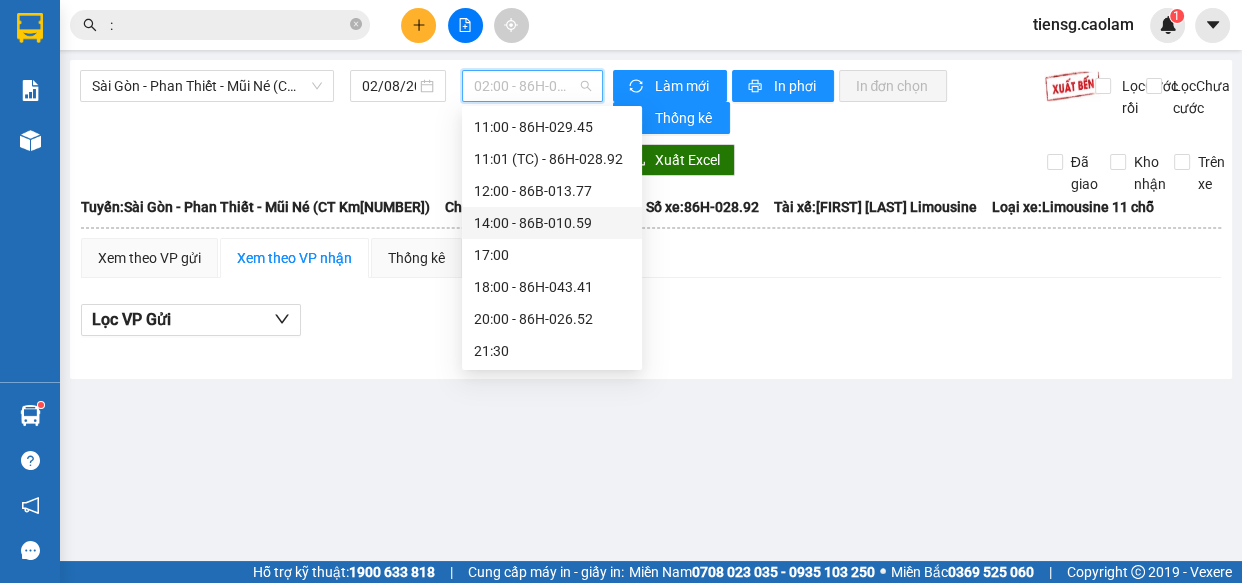 click on "14:00     - 86B-010.59" at bounding box center [552, 223] 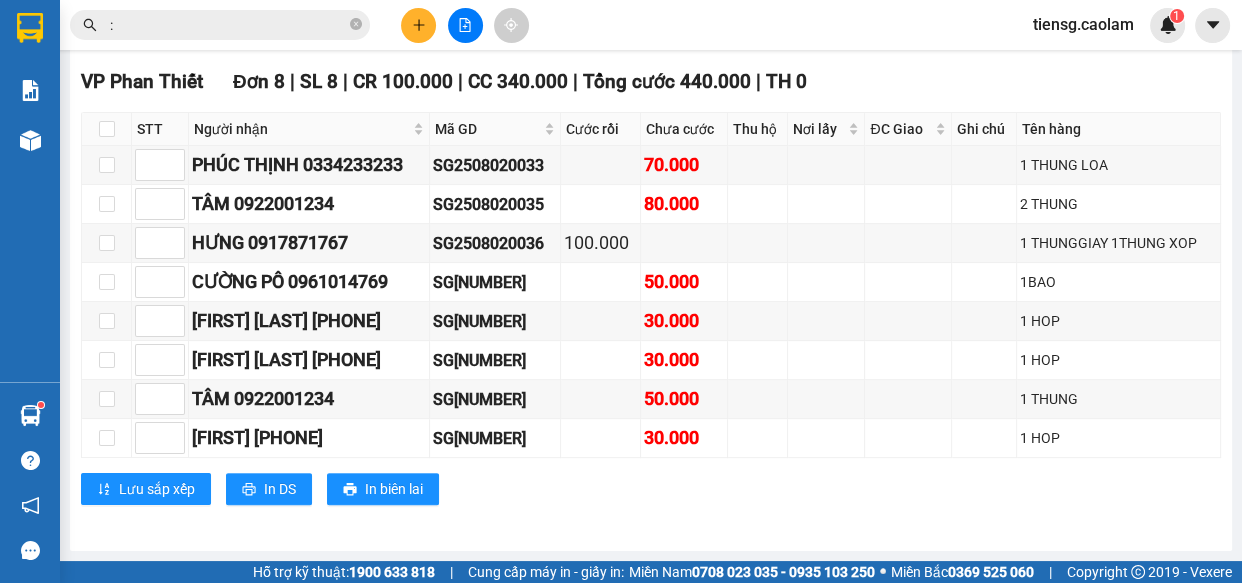scroll, scrollTop: 0, scrollLeft: 0, axis: both 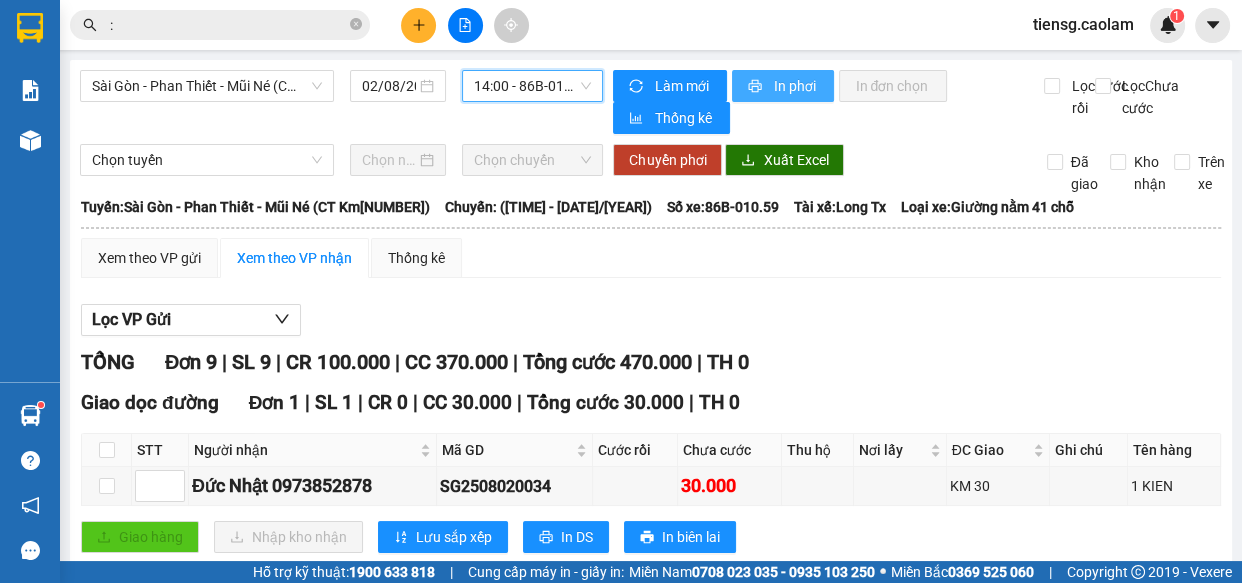 drag, startPoint x: 782, startPoint y: 89, endPoint x: 558, endPoint y: 135, distance: 228.67444 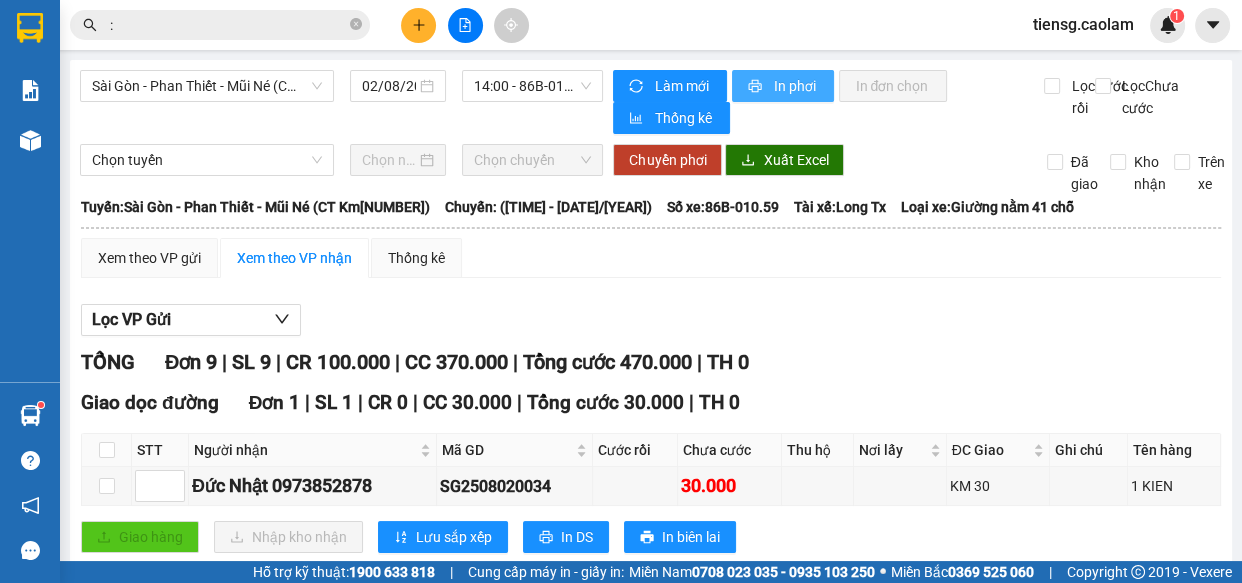 scroll, scrollTop: 0, scrollLeft: 0, axis: both 